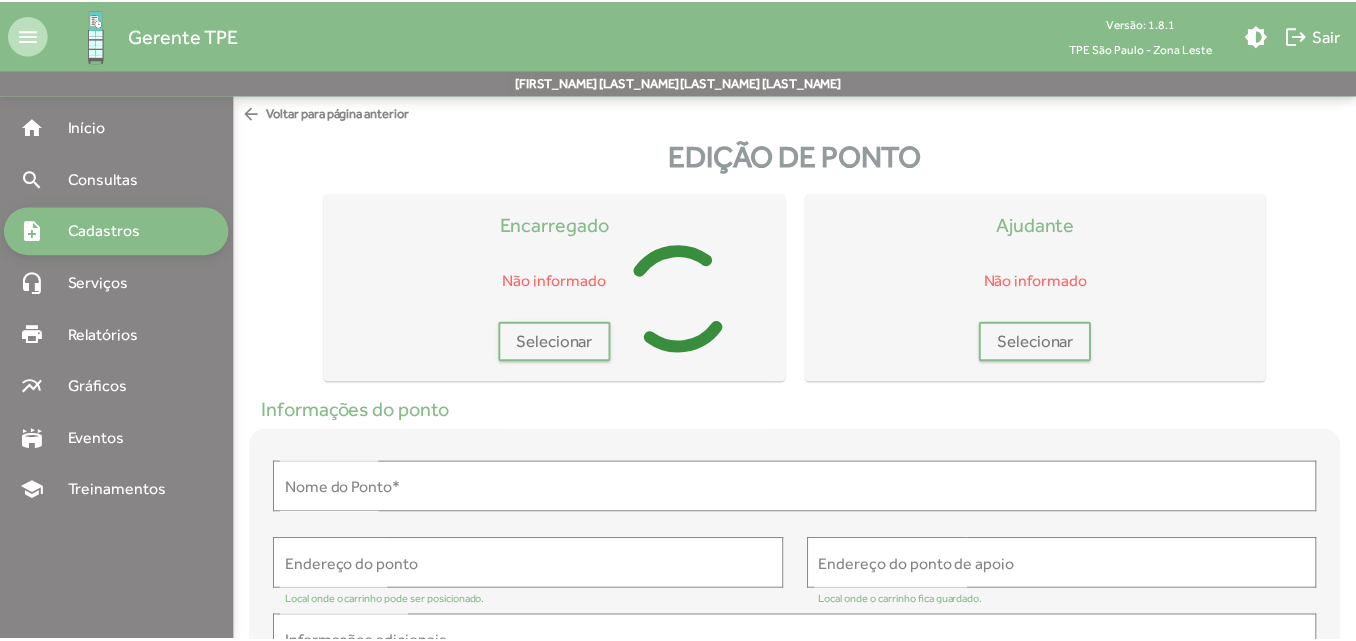 scroll, scrollTop: 0, scrollLeft: 0, axis: both 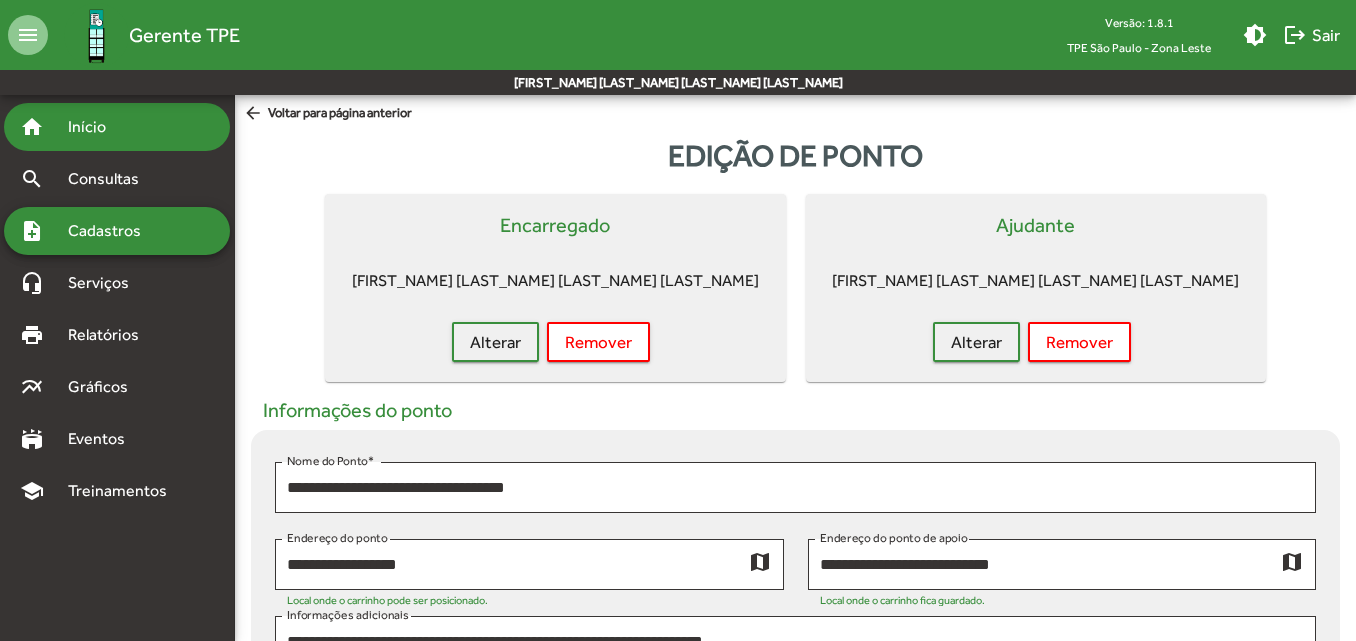 click on "Início" at bounding box center (95, 127) 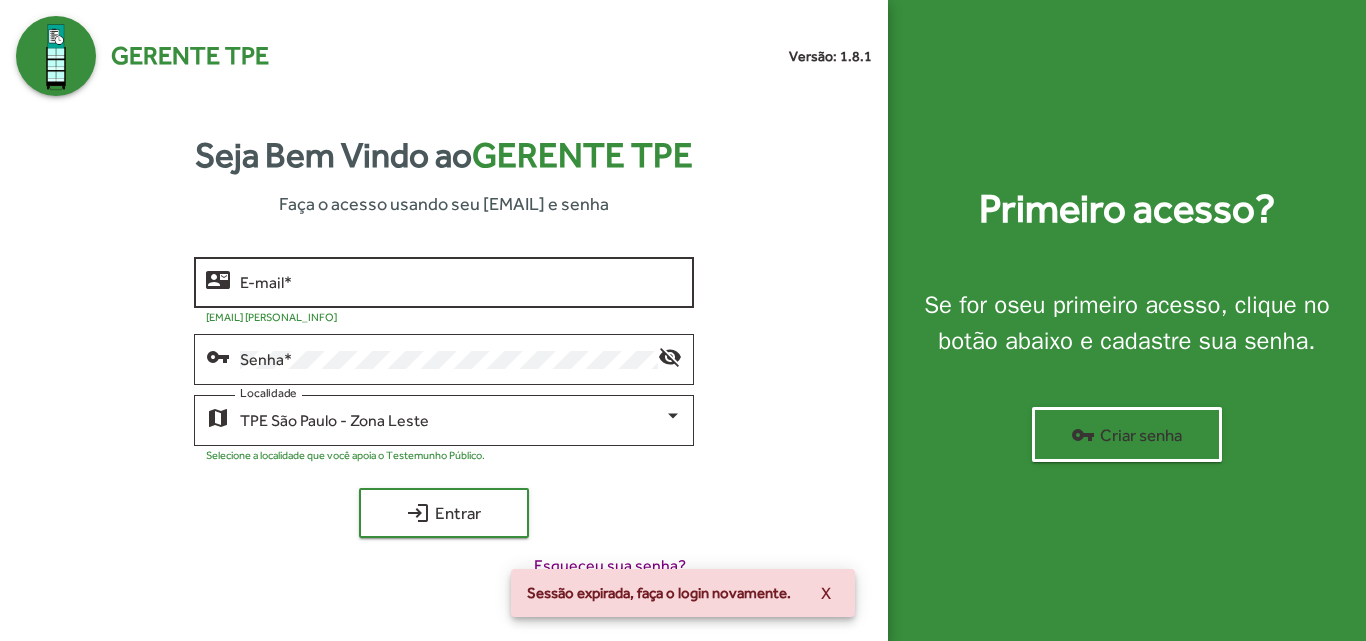 click on "[EMAIL] *" at bounding box center [460, 283] 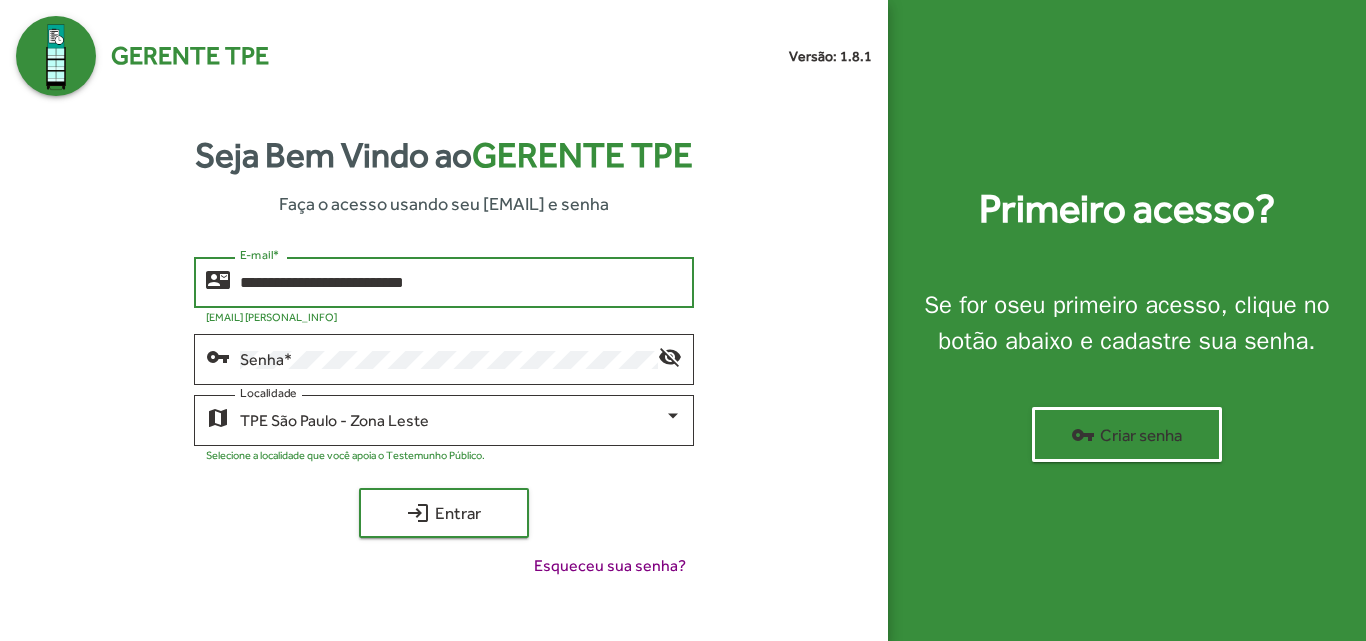 type on "**********" 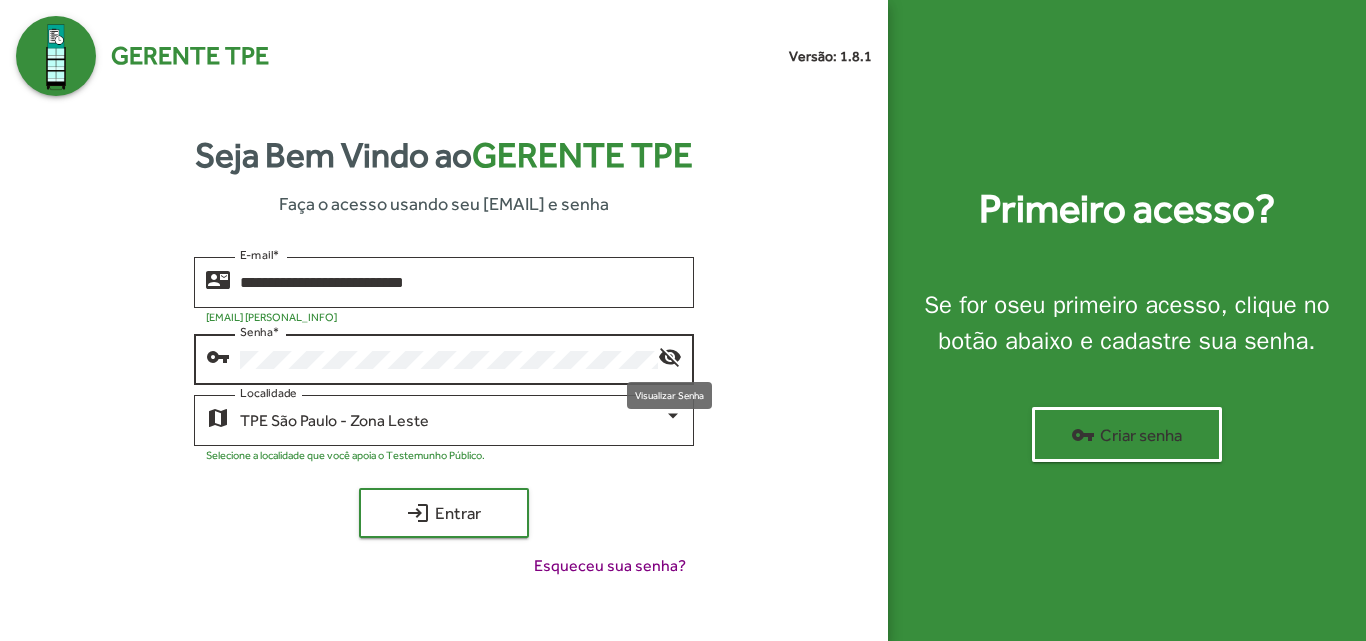 click on "visibility_off" at bounding box center [670, 356] 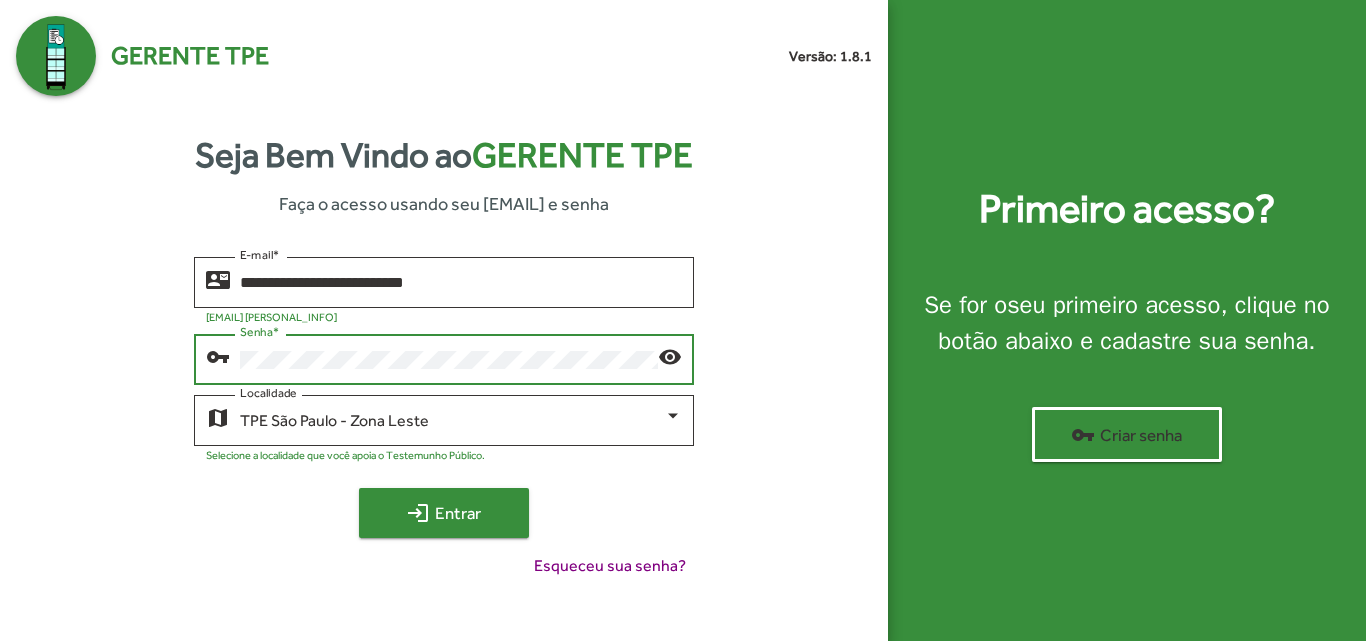 click on "[ICON] [ACTION]" at bounding box center (444, 513) 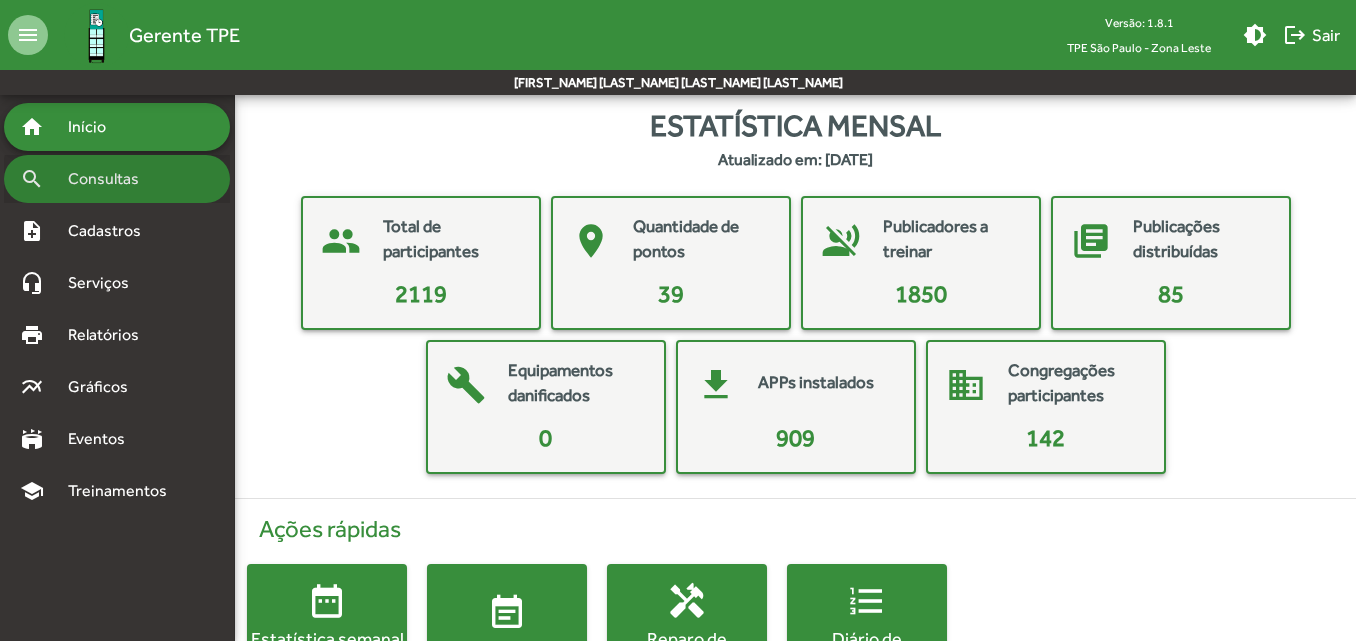 click on "Consultas" at bounding box center [95, 127] 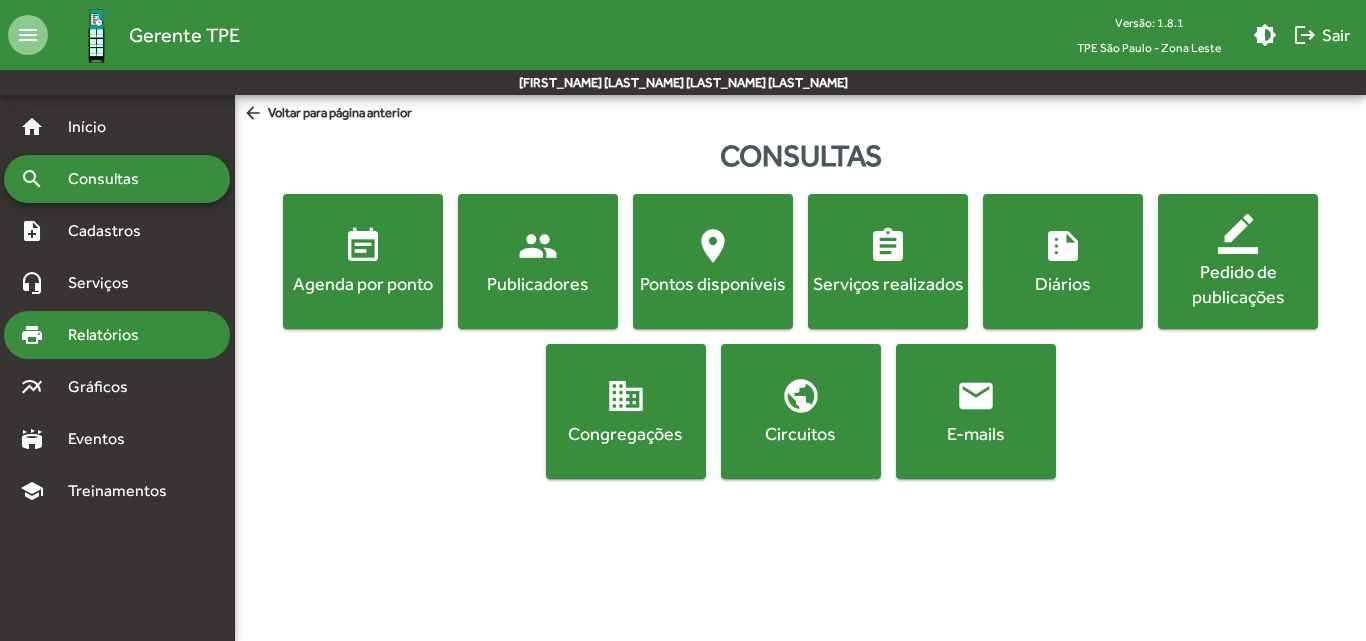 click on "Relatórios" at bounding box center (95, 127) 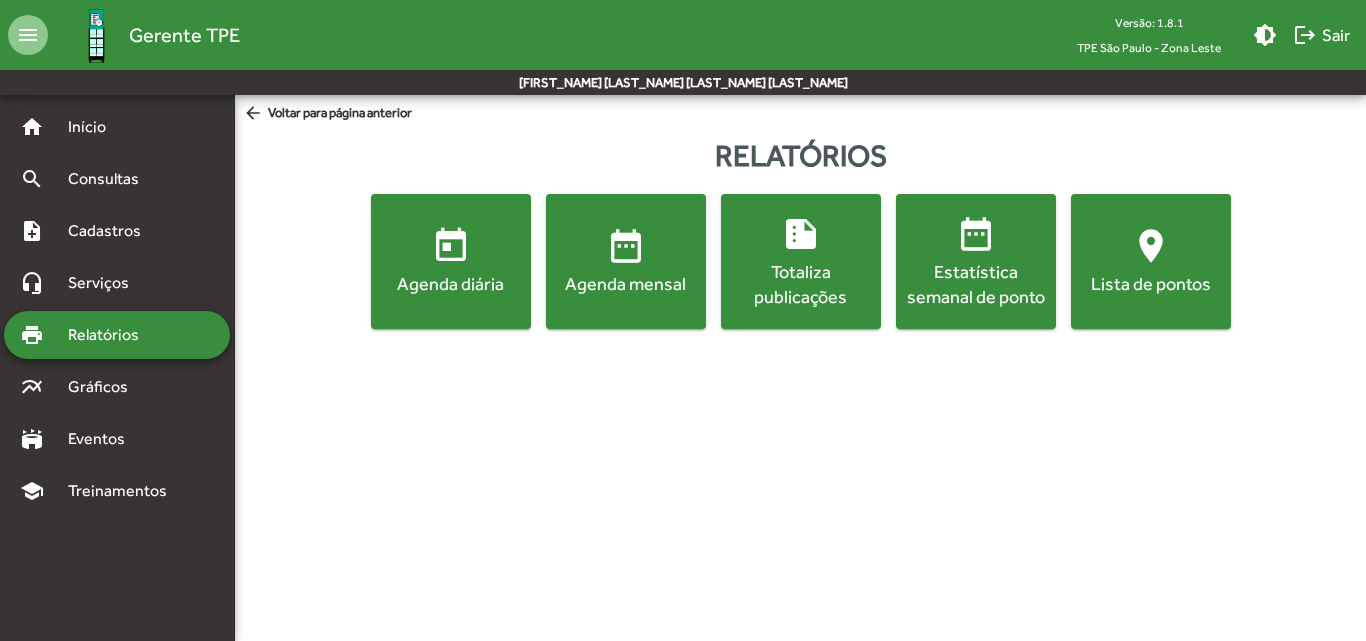 click on "Agenda mensal" at bounding box center [451, 283] 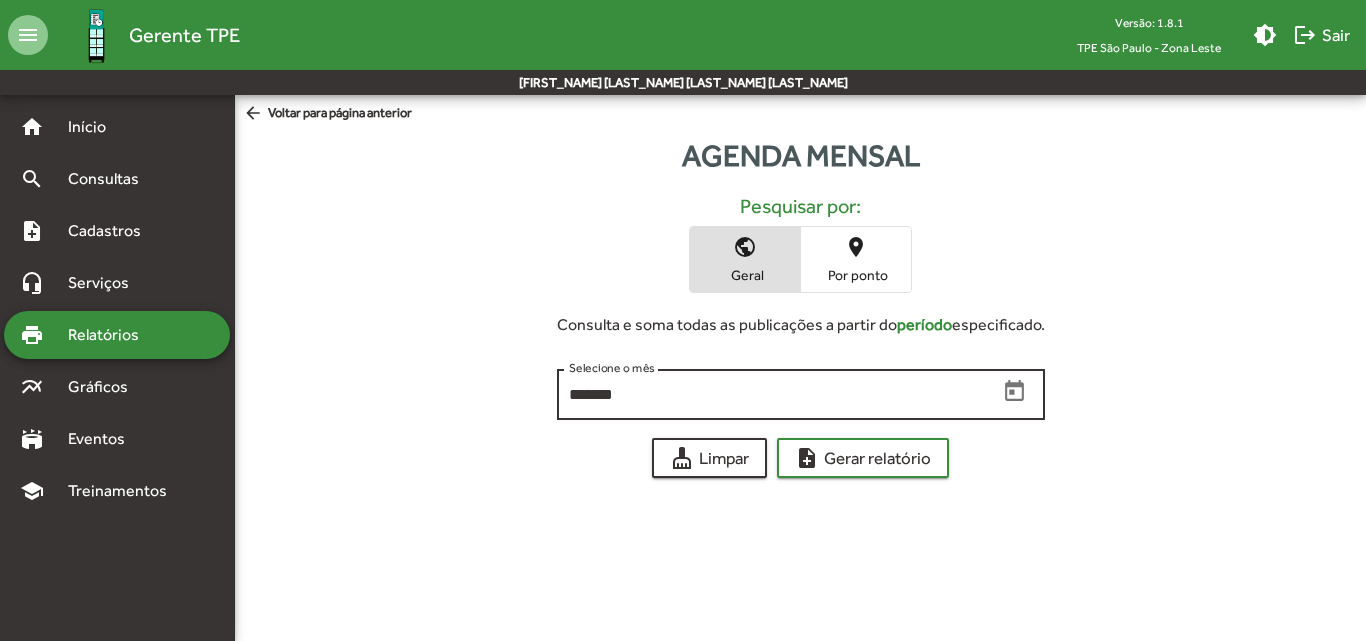 click at bounding box center (1015, 392) 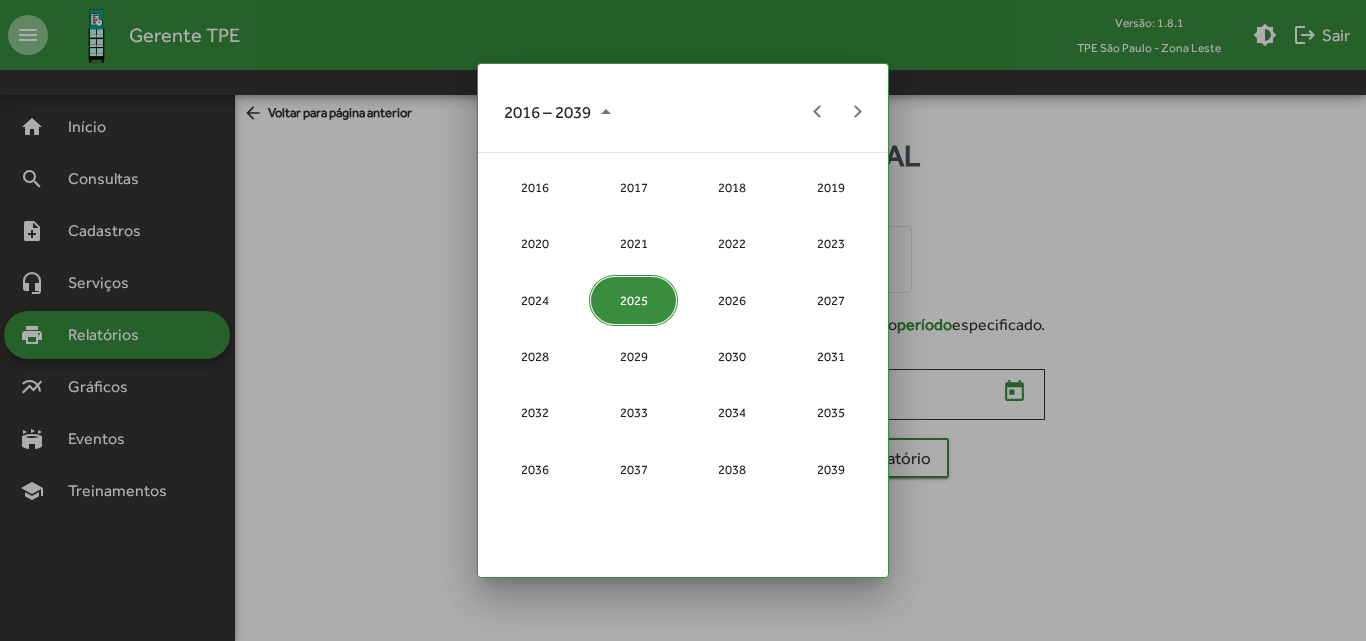 click on "2025" at bounding box center (633, 300) 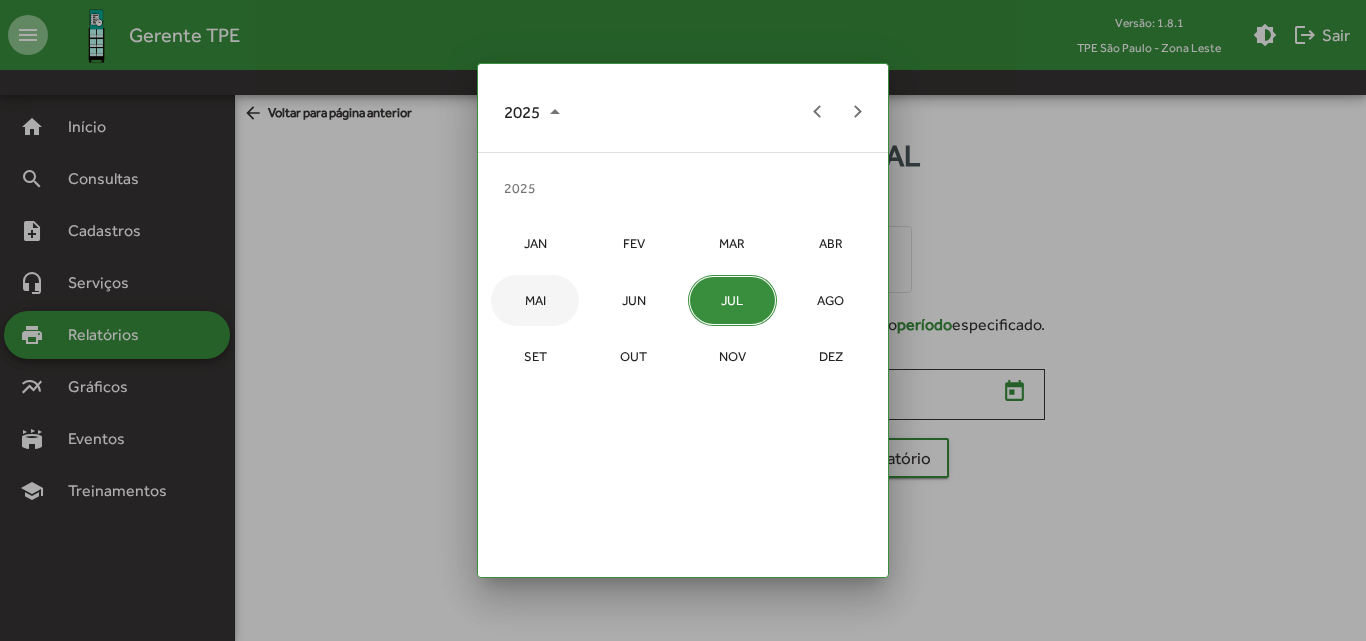 click on "MAI" at bounding box center [535, 300] 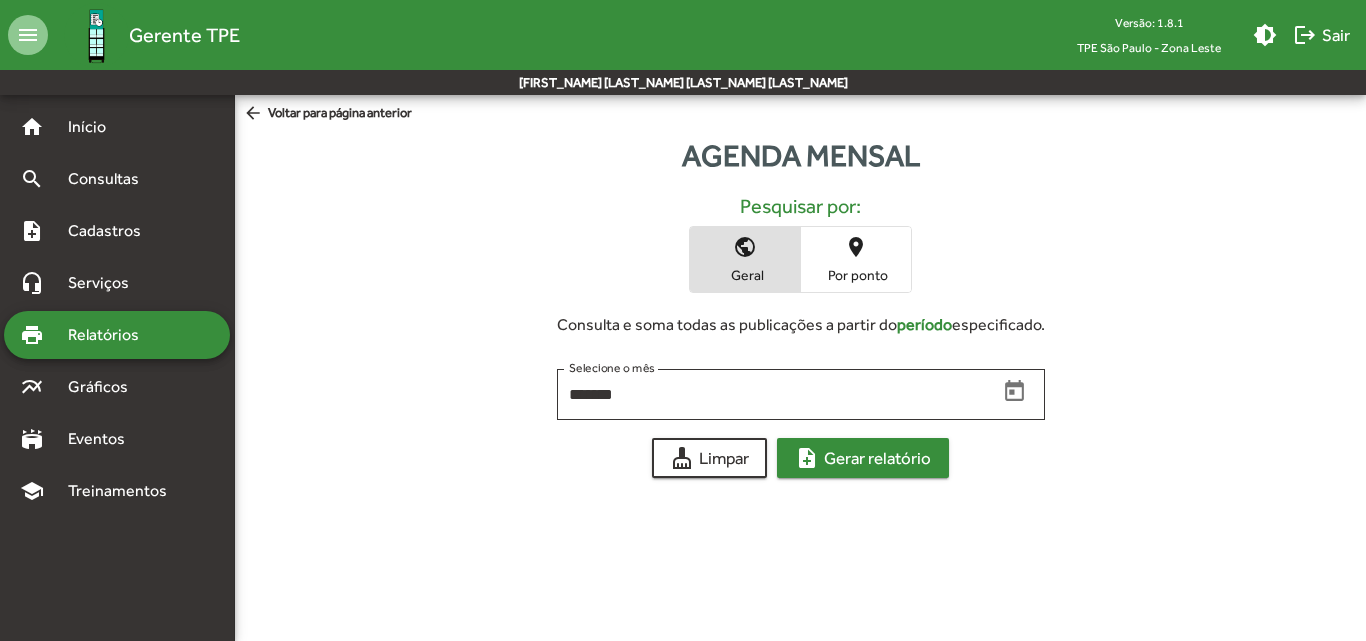 click on "[ICON] [ACTION]" at bounding box center [863, 458] 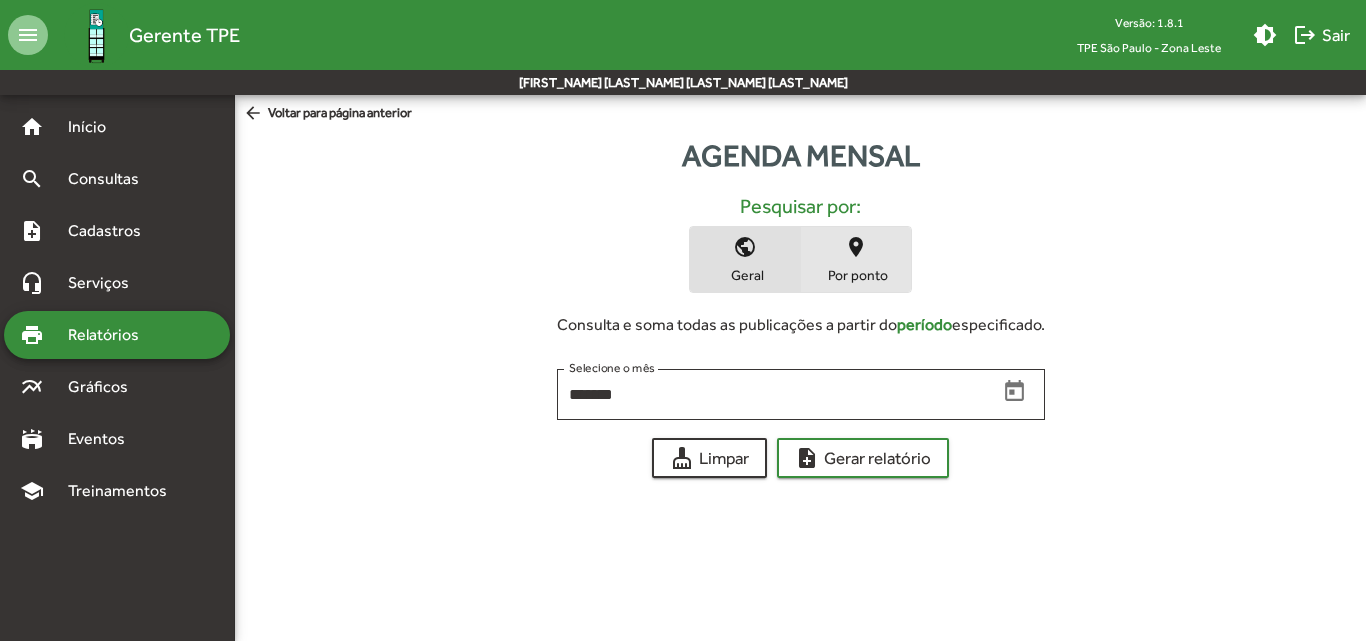 click on "Por ponto" at bounding box center [856, 275] 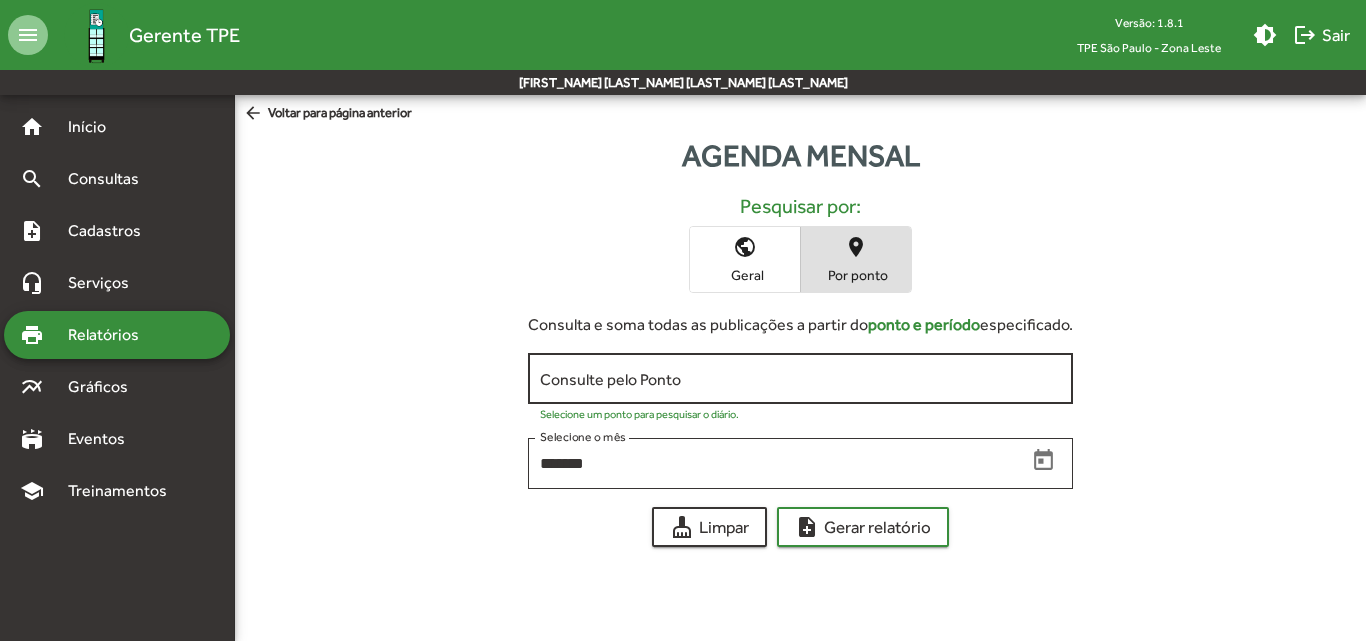 click on "Consulte pelo Ponto" at bounding box center (800, 379) 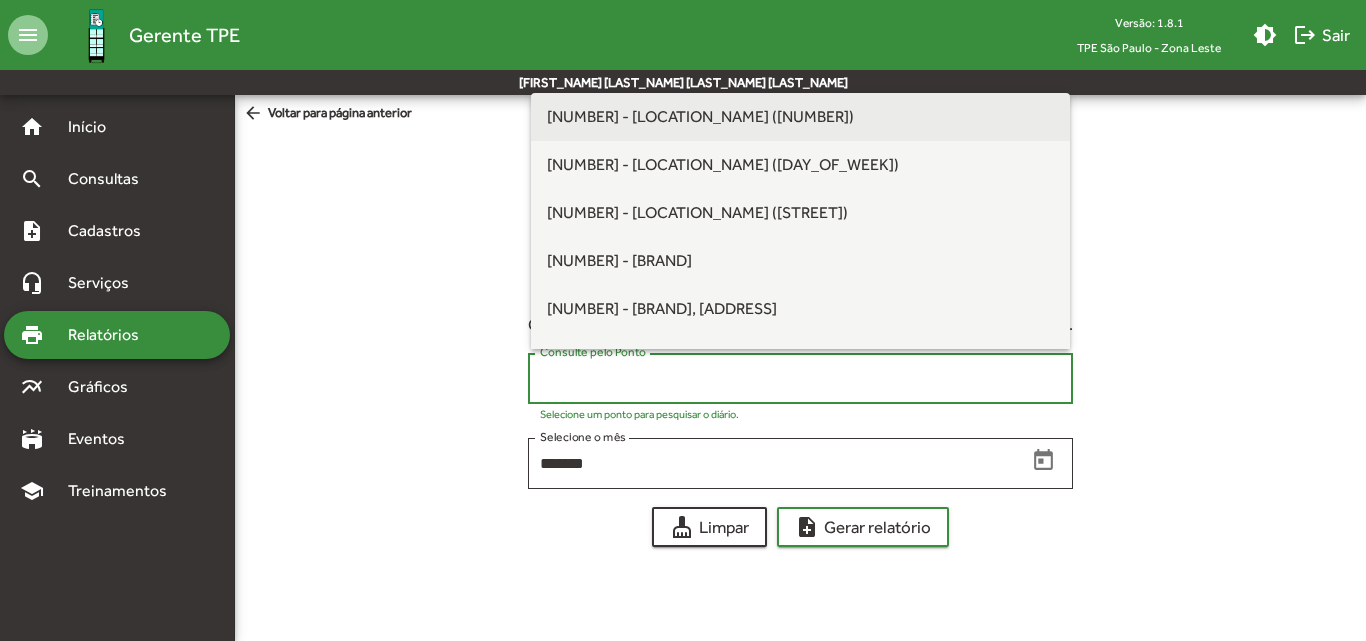 click on "[NUMBER] - [LOCATION_NAME] ([NUMBER])" at bounding box center [700, 116] 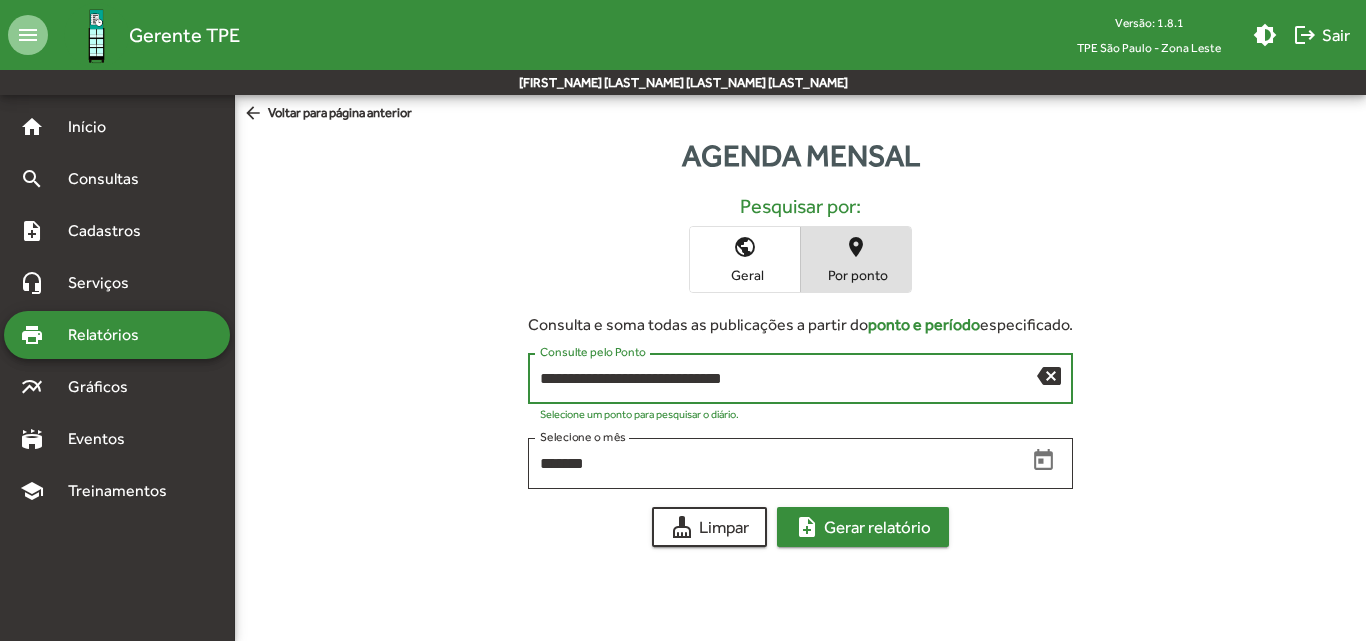 click on "[ICON] [ACTION]" at bounding box center (863, 527) 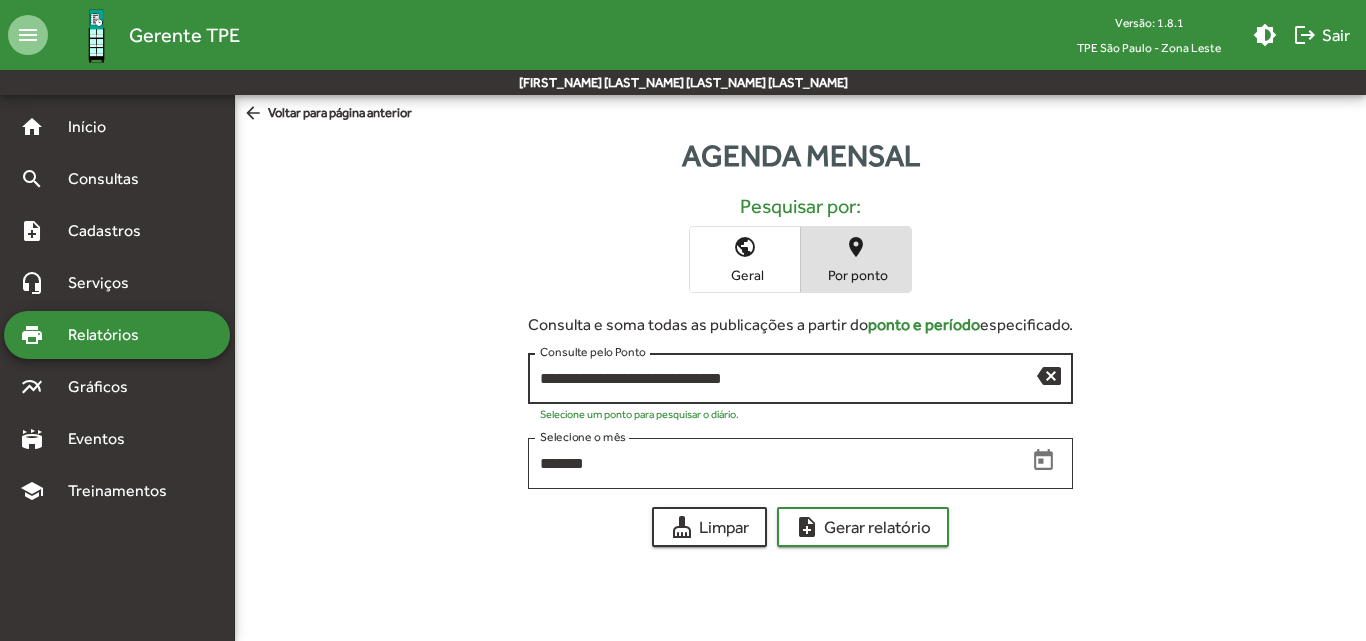 click on "**********" at bounding box center (788, 379) 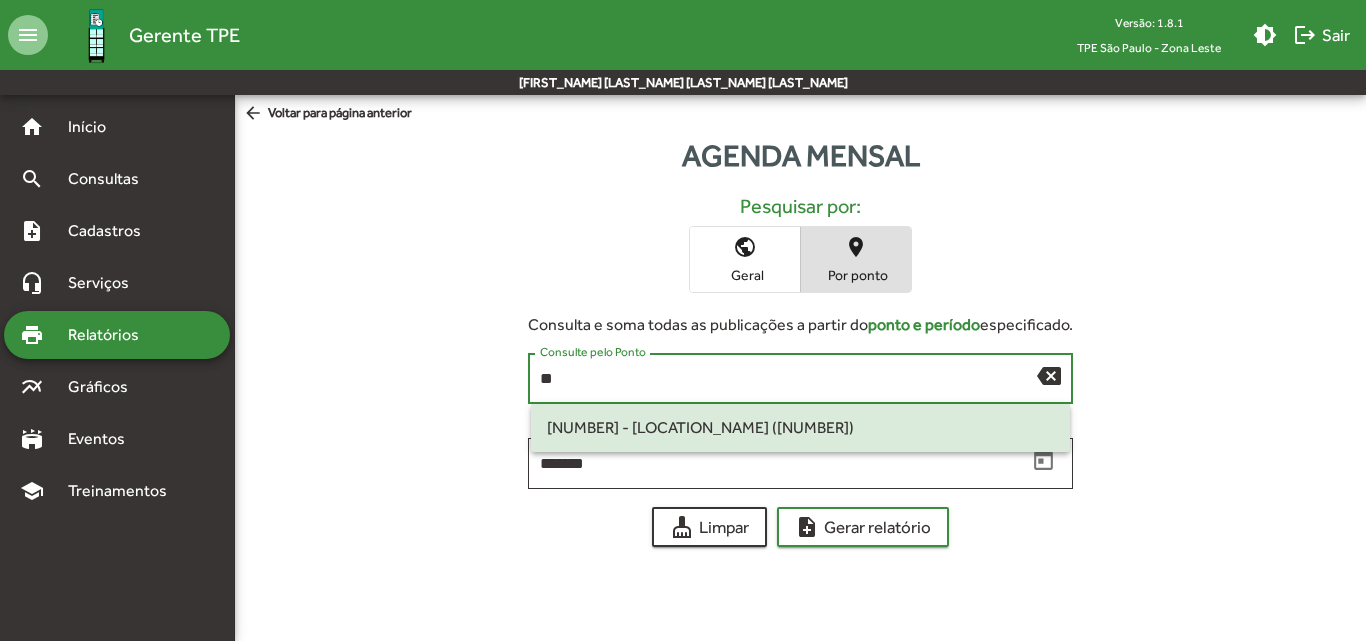 type on "*" 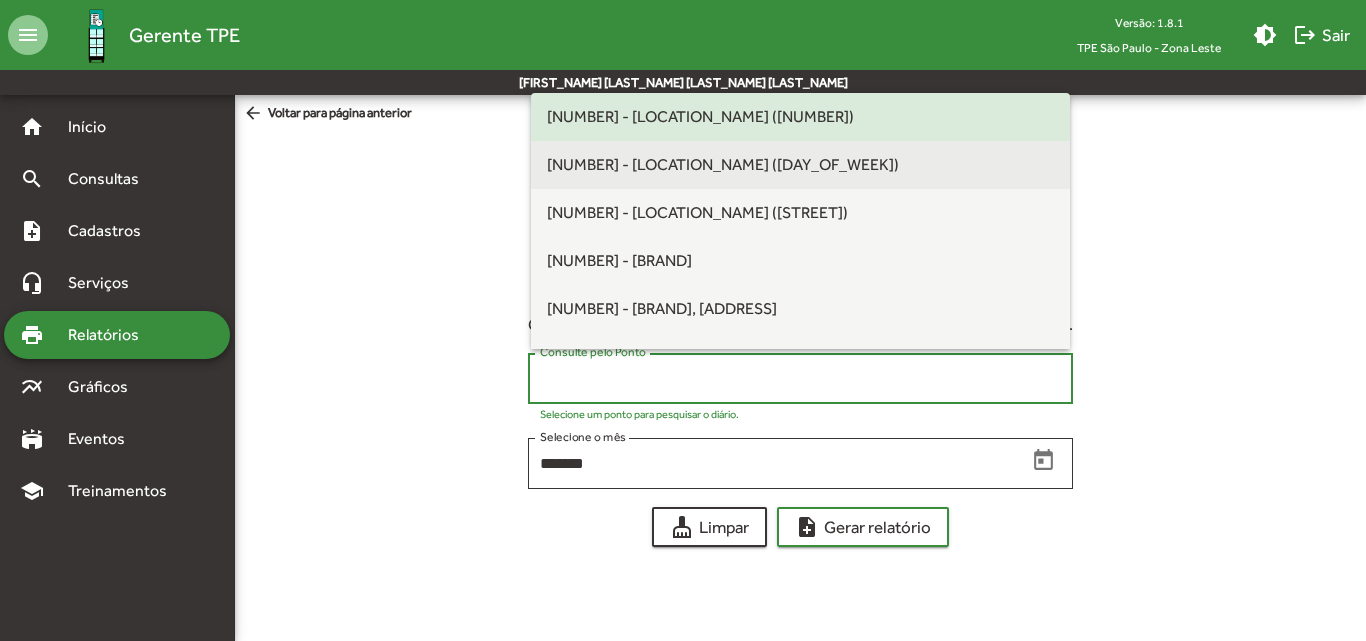 type 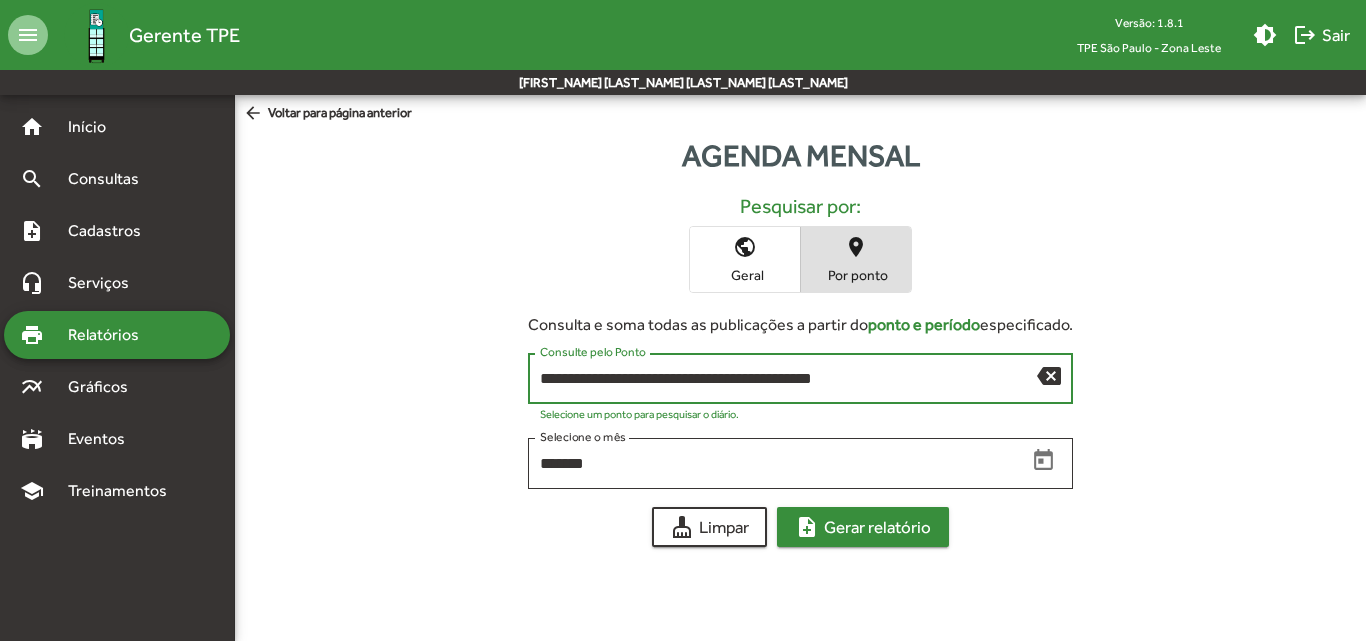 click on "[ICON] [ACTION]" at bounding box center [863, 527] 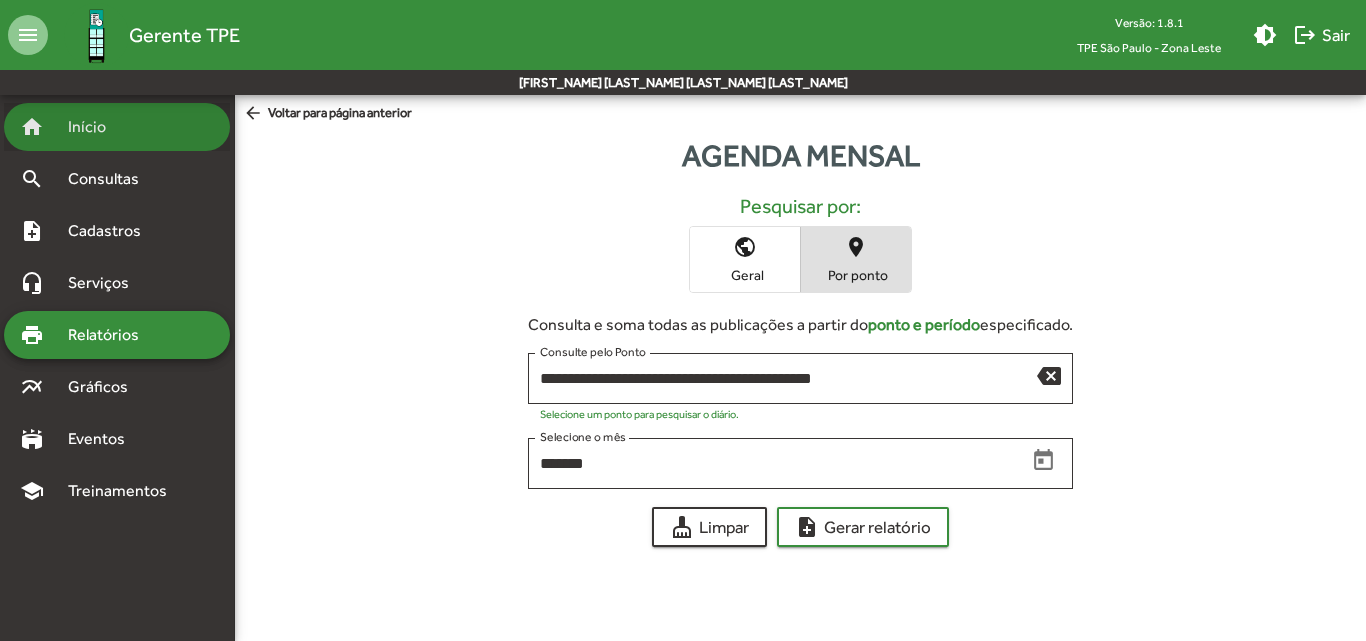 click on "home Início" at bounding box center [117, 127] 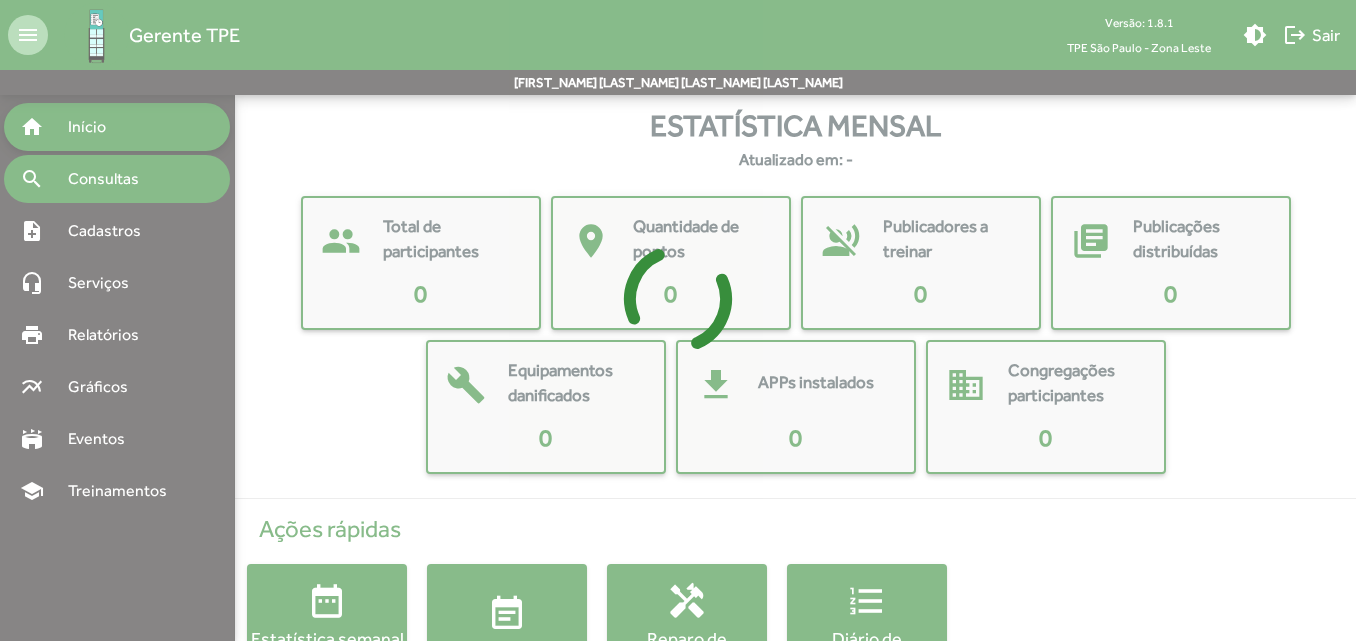 click at bounding box center (678, 320) 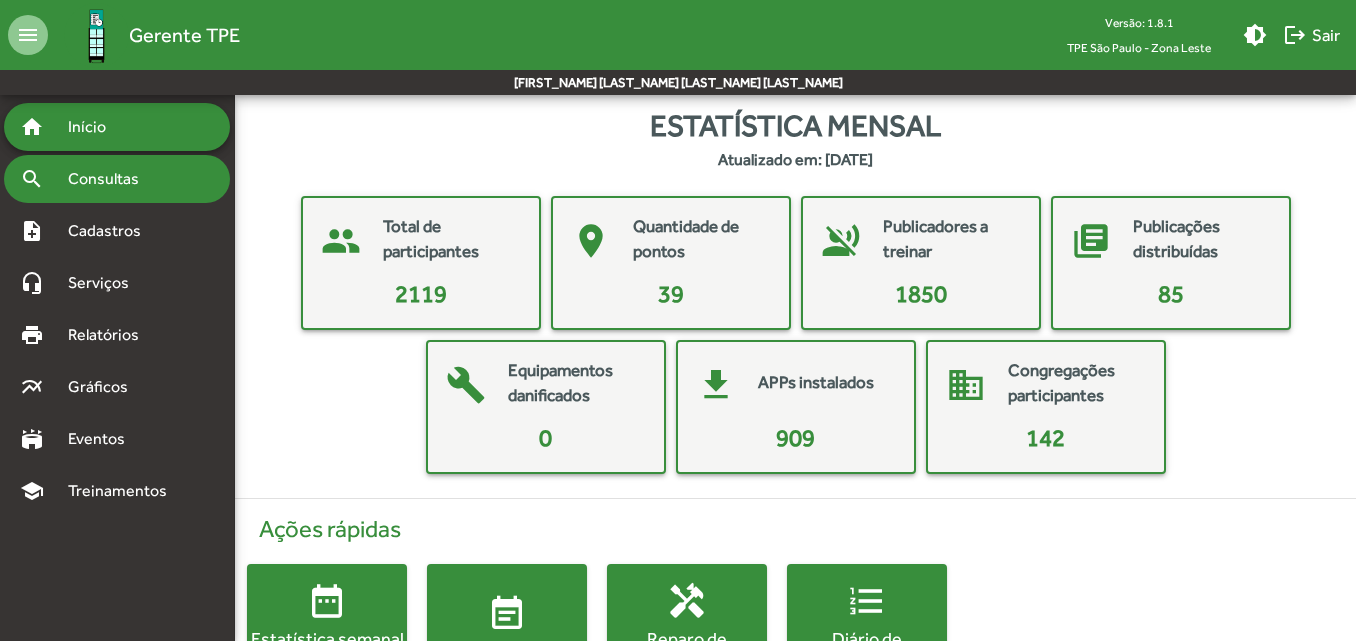 click on "Consultas" at bounding box center (95, 127) 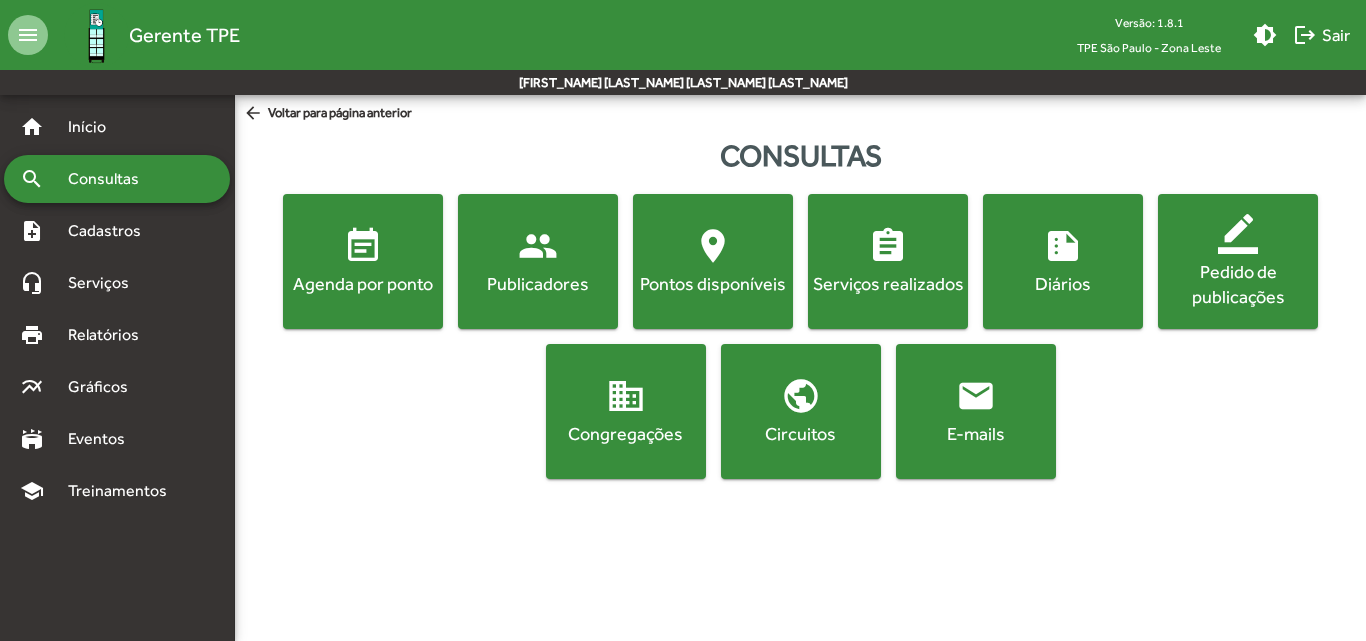 click on "Agenda por ponto" at bounding box center [363, 283] 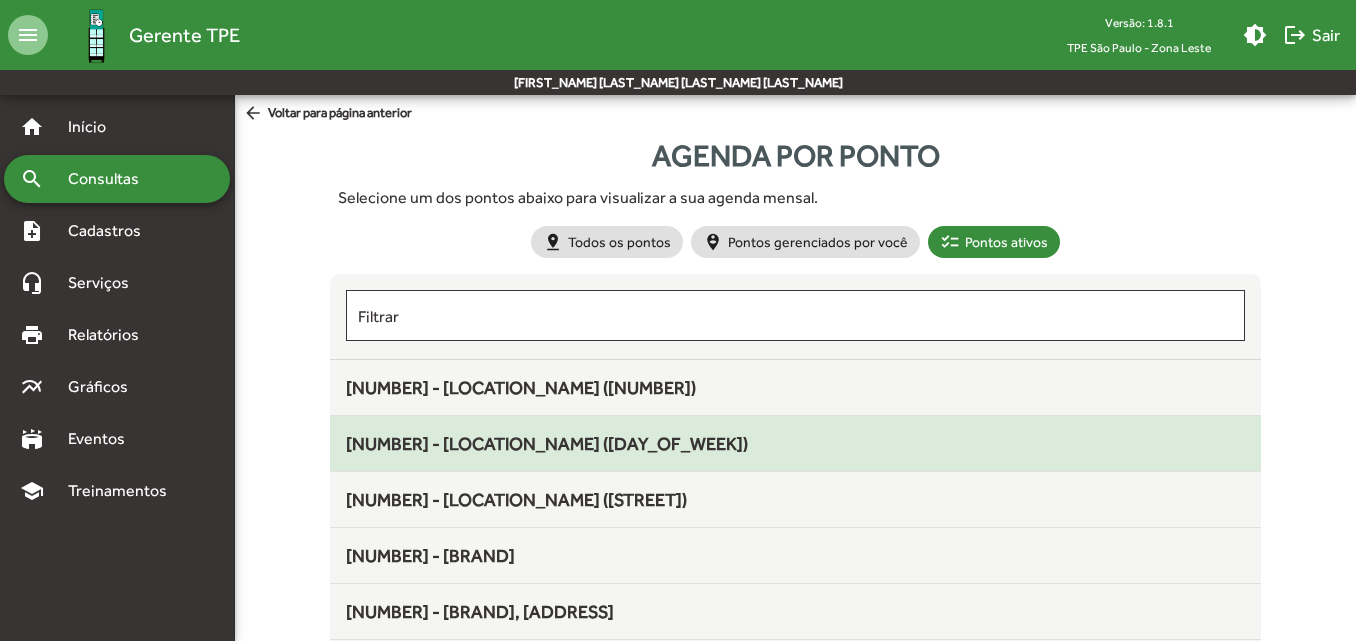 click on "[NUMBER] - [LOCATION_NAME] ([DAY_OF_WEEK])" at bounding box center [795, 387] 